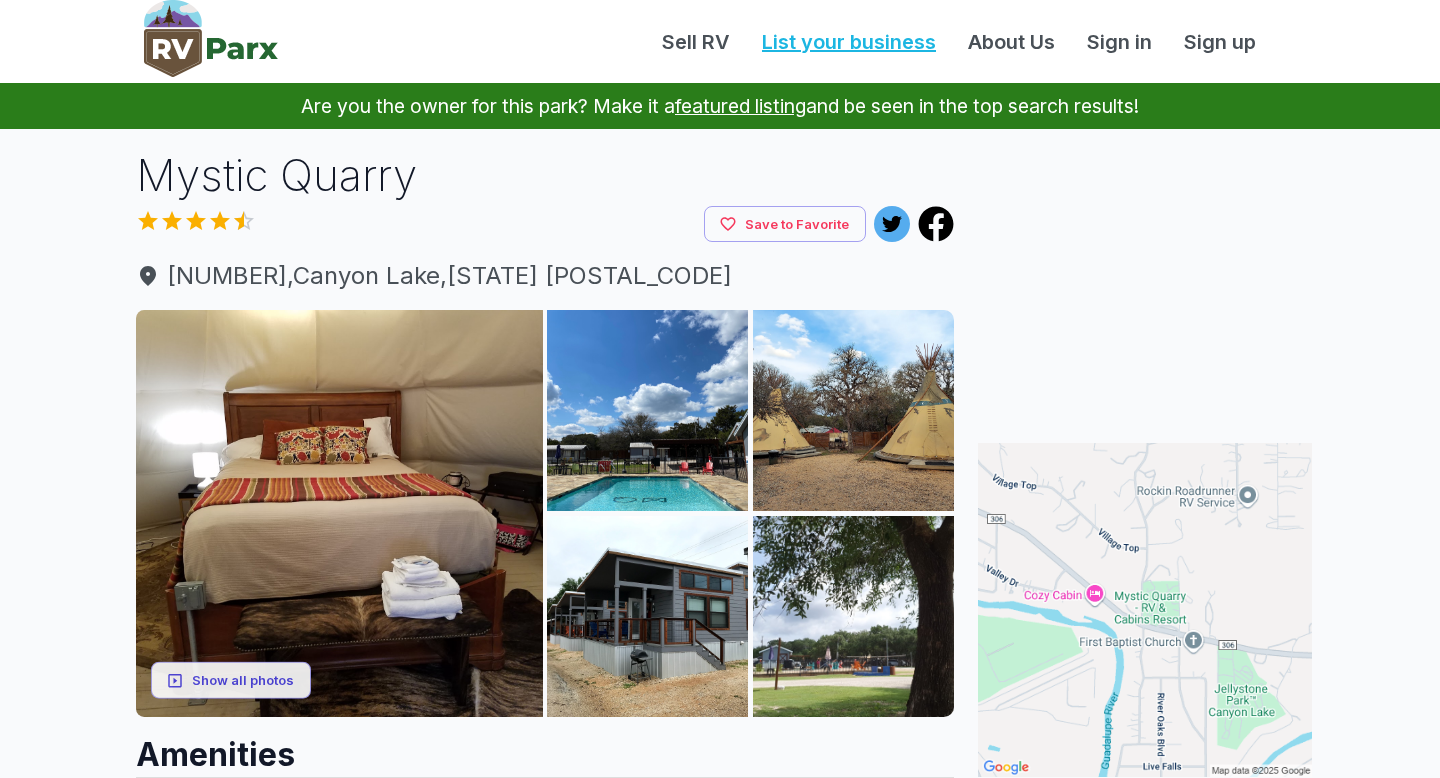 scroll, scrollTop: 0, scrollLeft: 0, axis: both 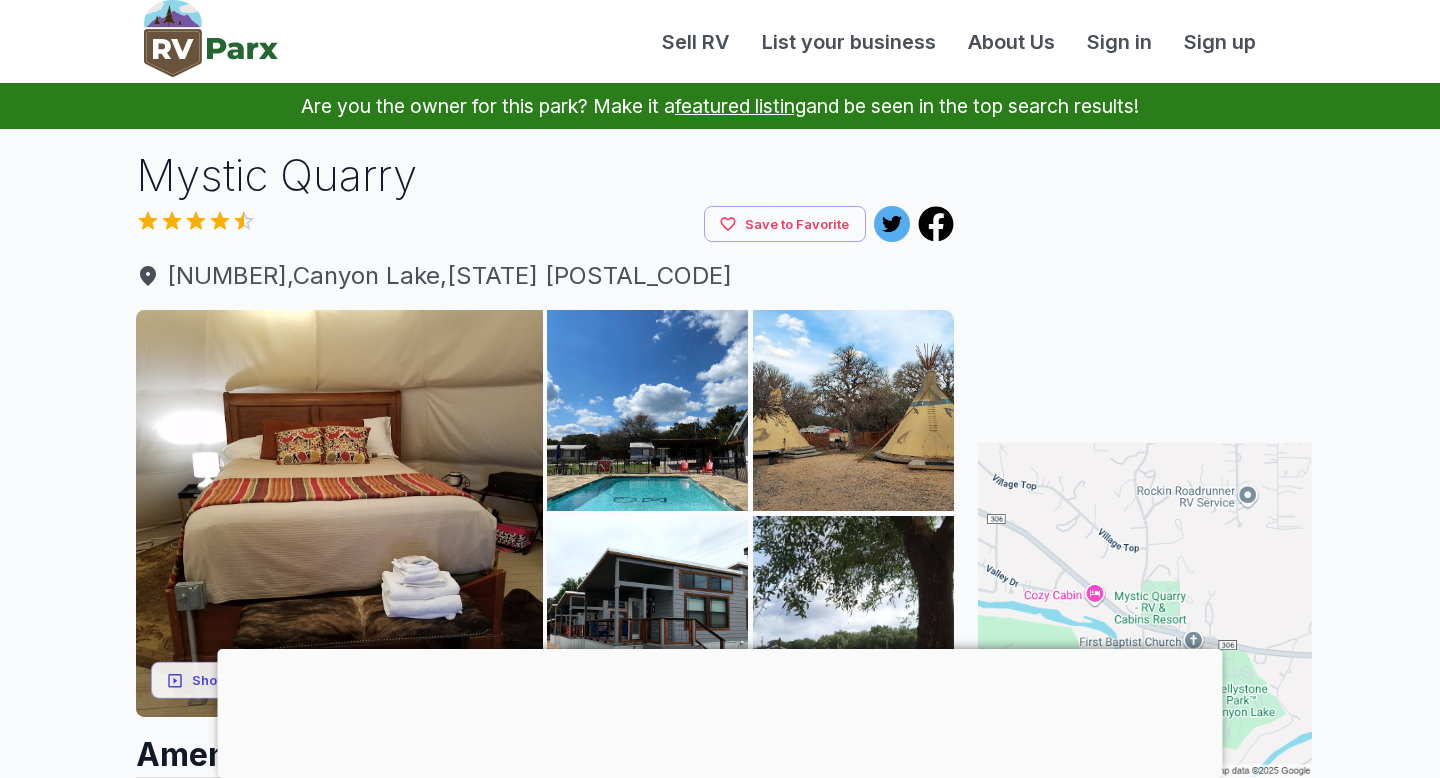 click at bounding box center (211, 38) 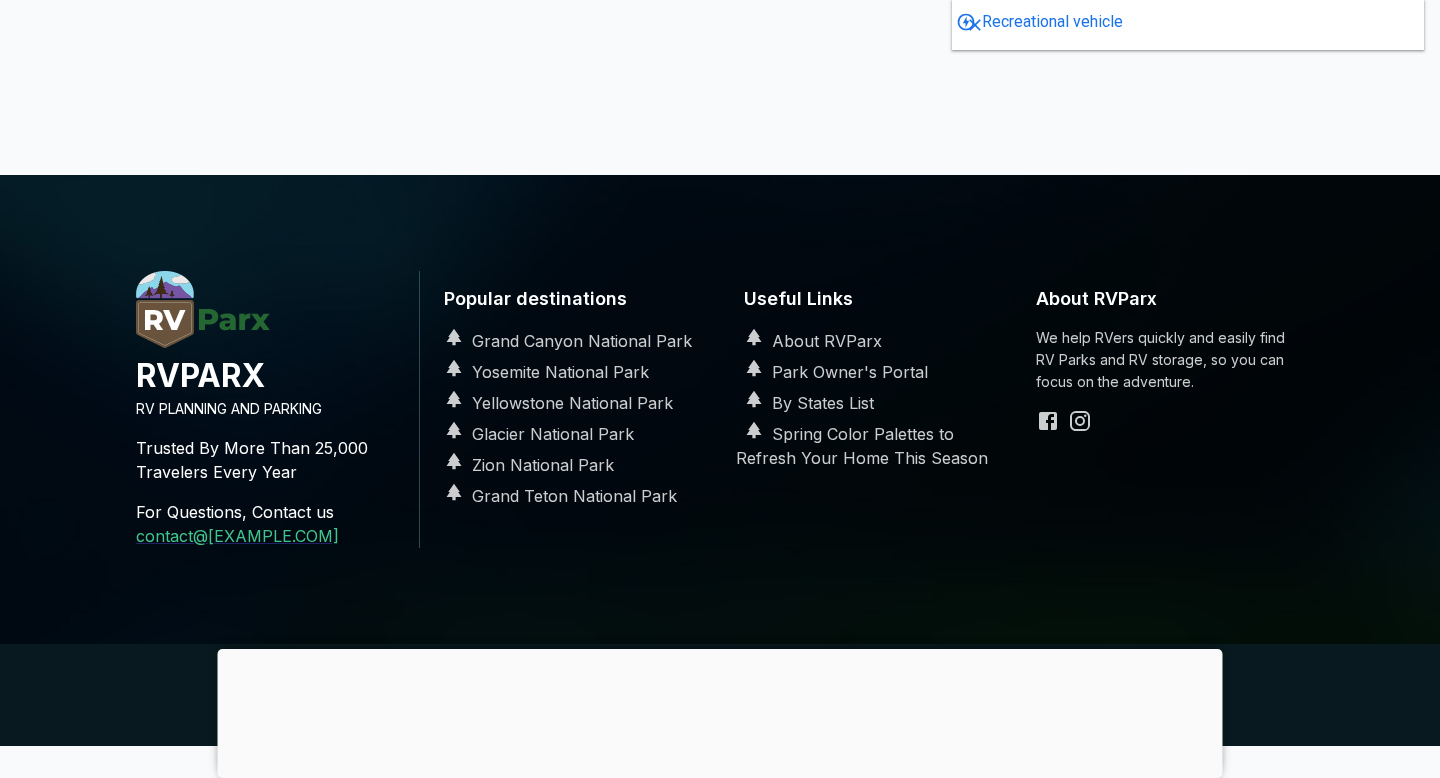 scroll, scrollTop: 3000, scrollLeft: 0, axis: vertical 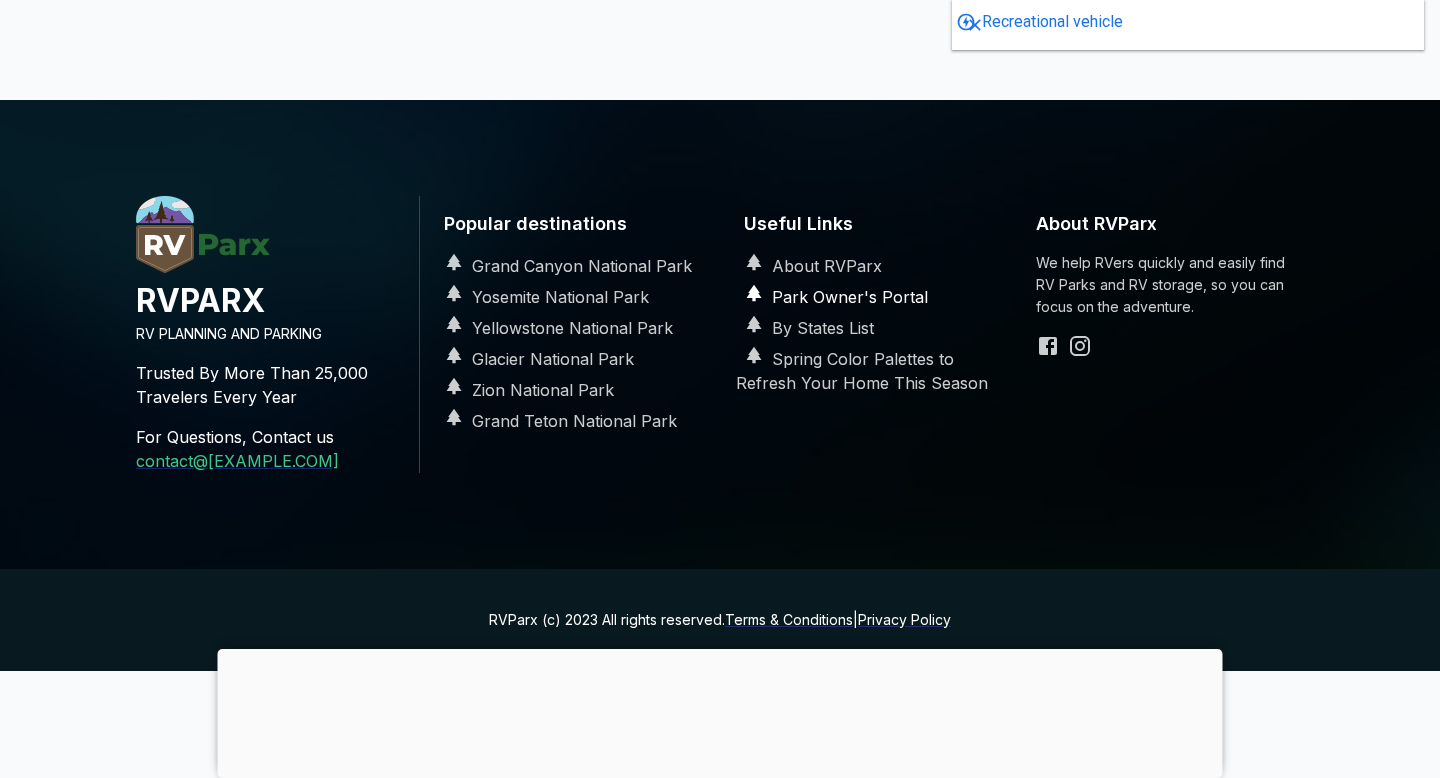 click on "Park Owner's Portal" at bounding box center (832, 297) 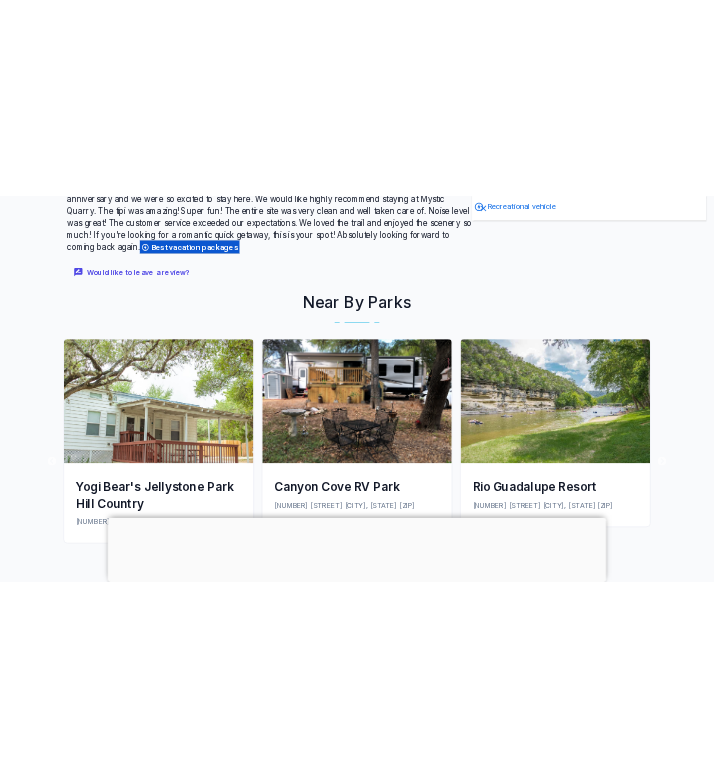 scroll, scrollTop: 3767, scrollLeft: 0, axis: vertical 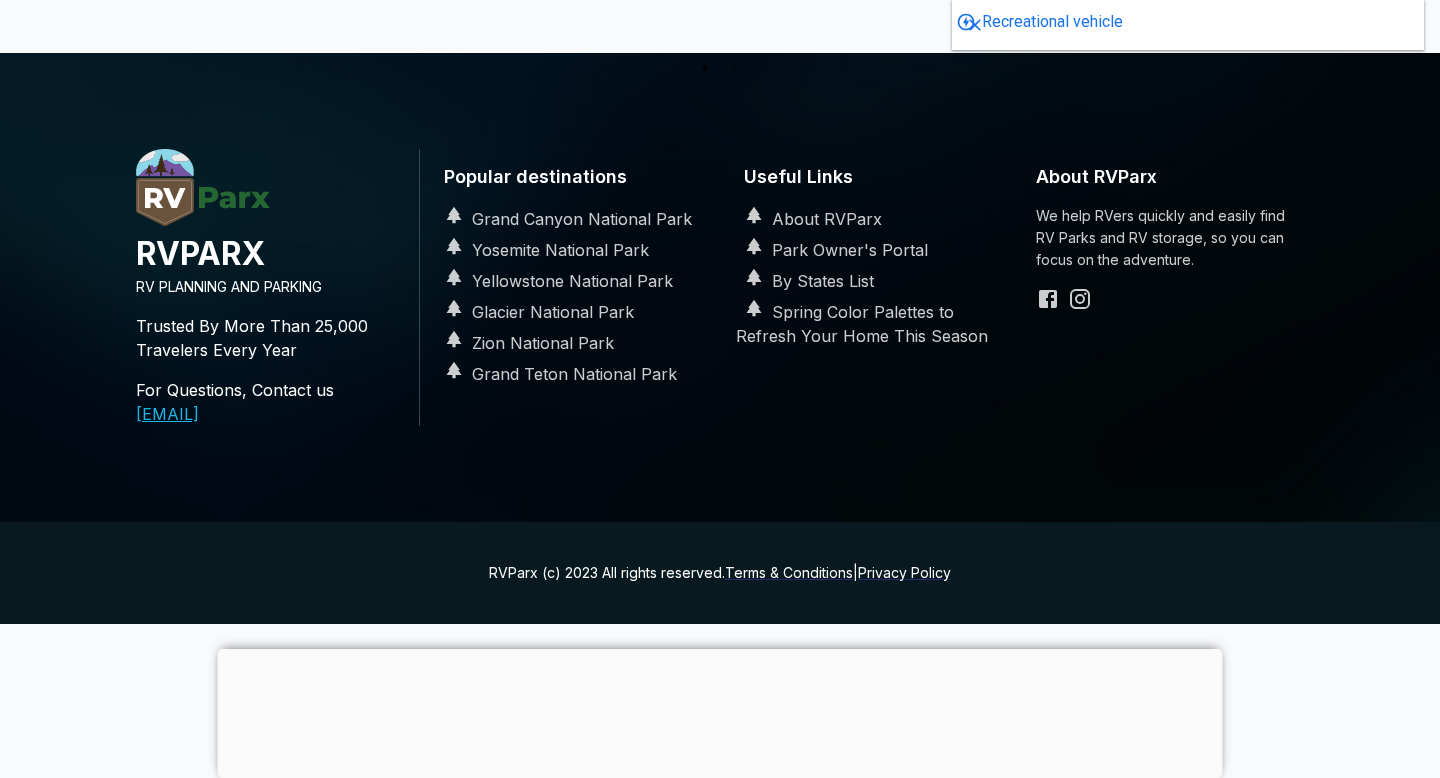 click on "[EMAIL]" at bounding box center [167, 414] 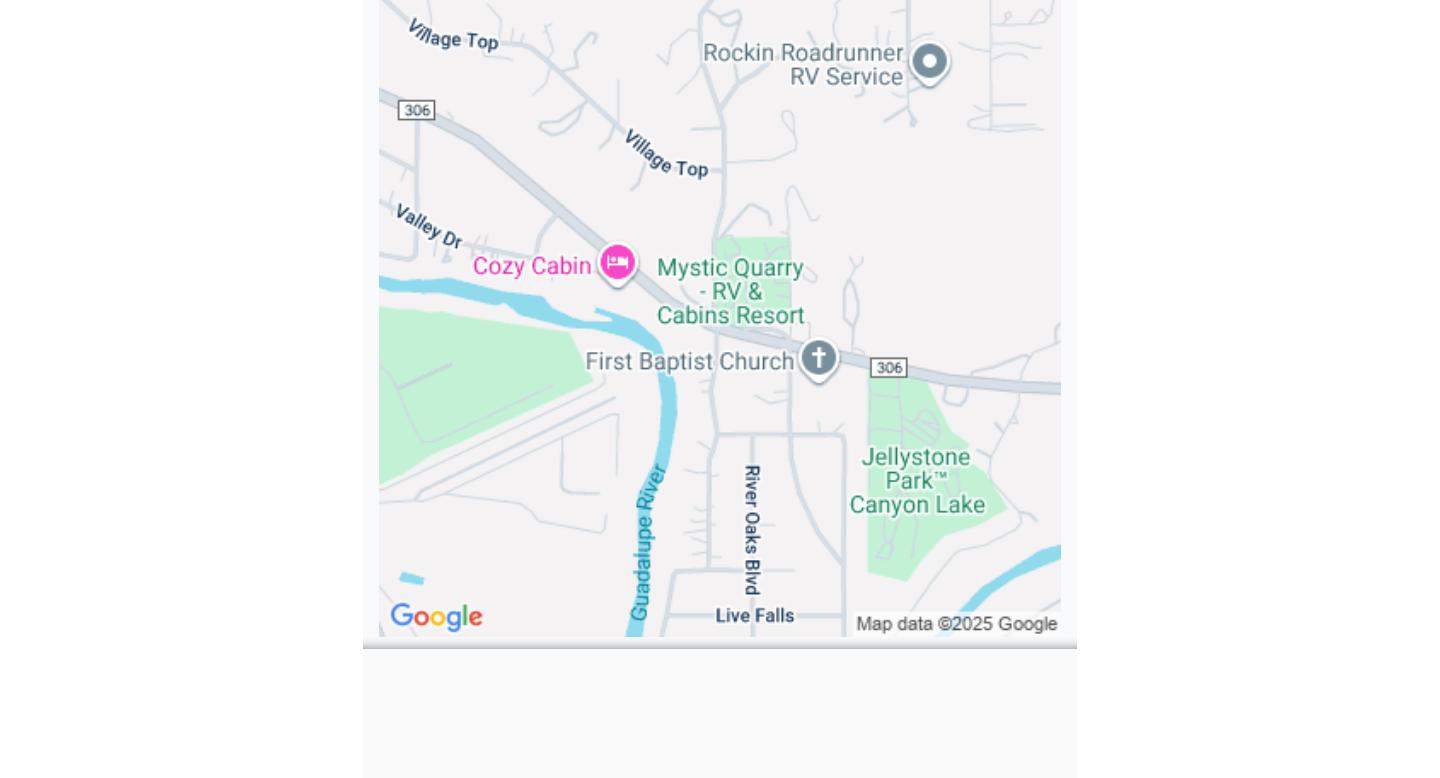 scroll, scrollTop: 3635, scrollLeft: 0, axis: vertical 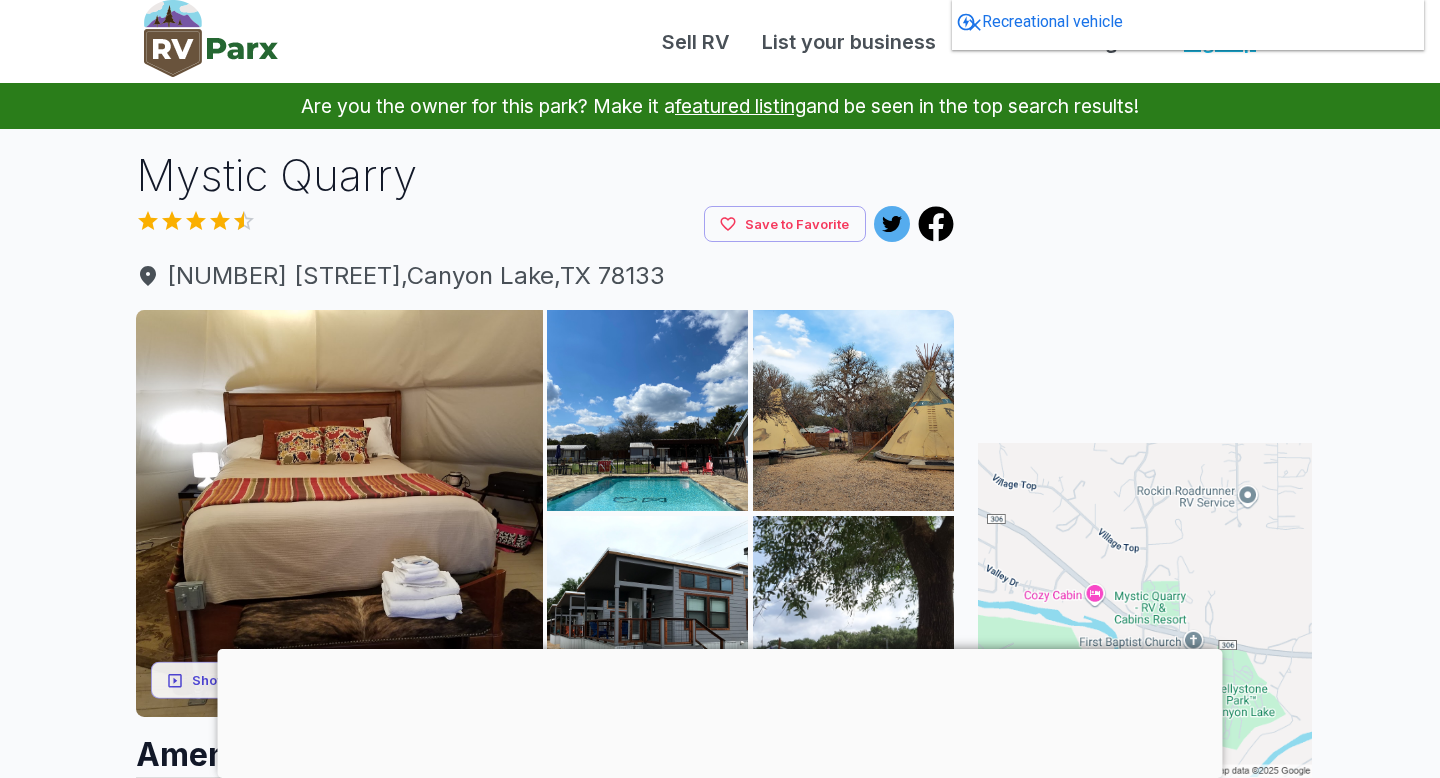 click on "Sign up" at bounding box center [1220, 42] 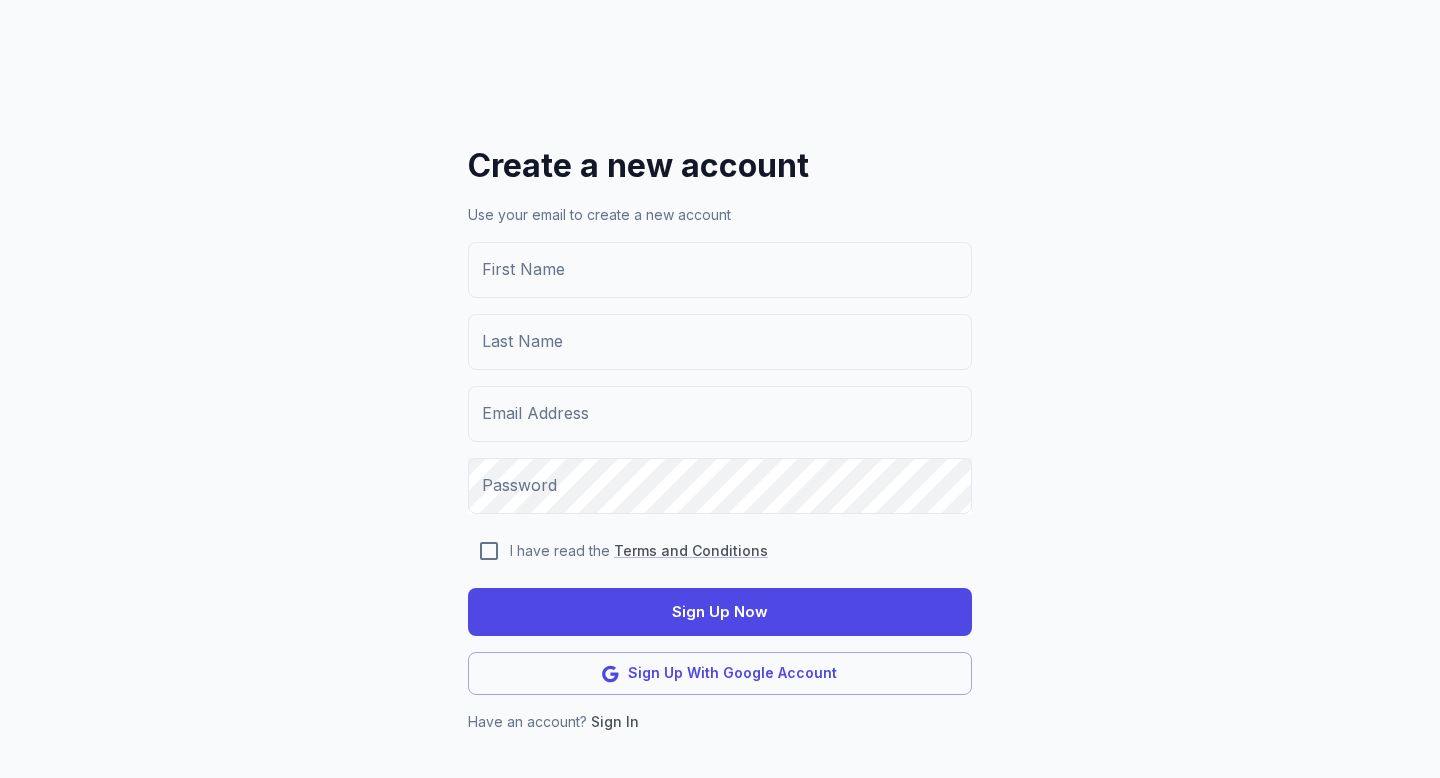 scroll, scrollTop: 0, scrollLeft: 0, axis: both 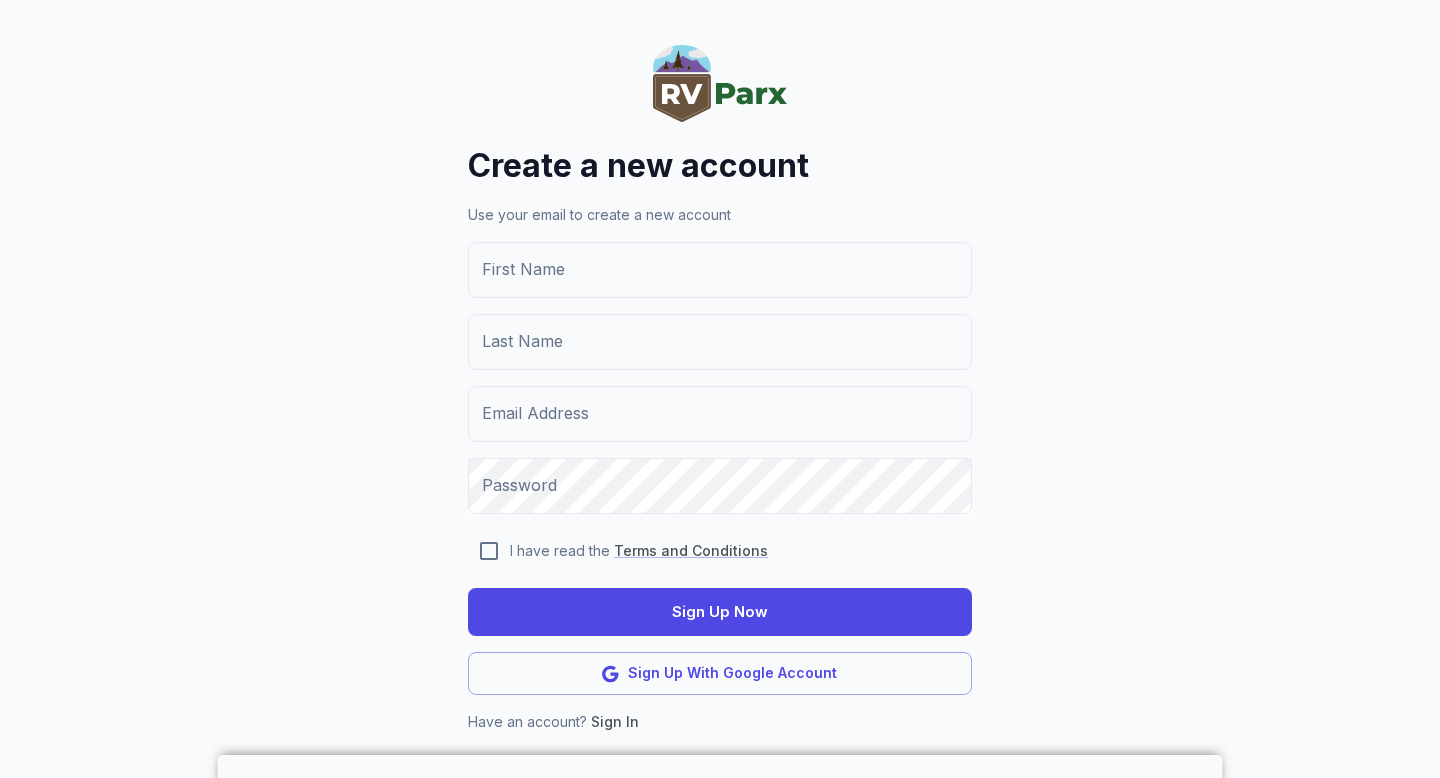 click at bounding box center (720, 83) 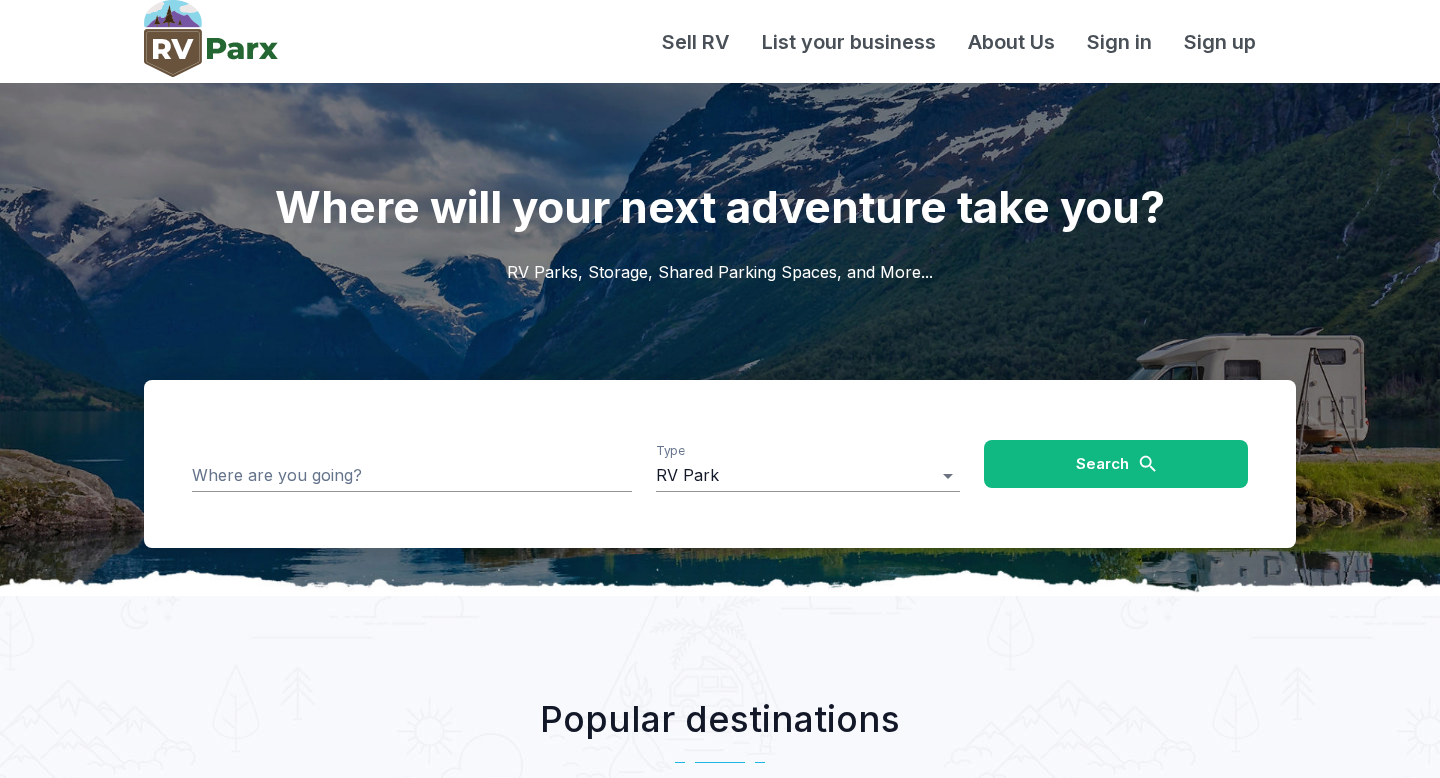 scroll, scrollTop: 0, scrollLeft: 0, axis: both 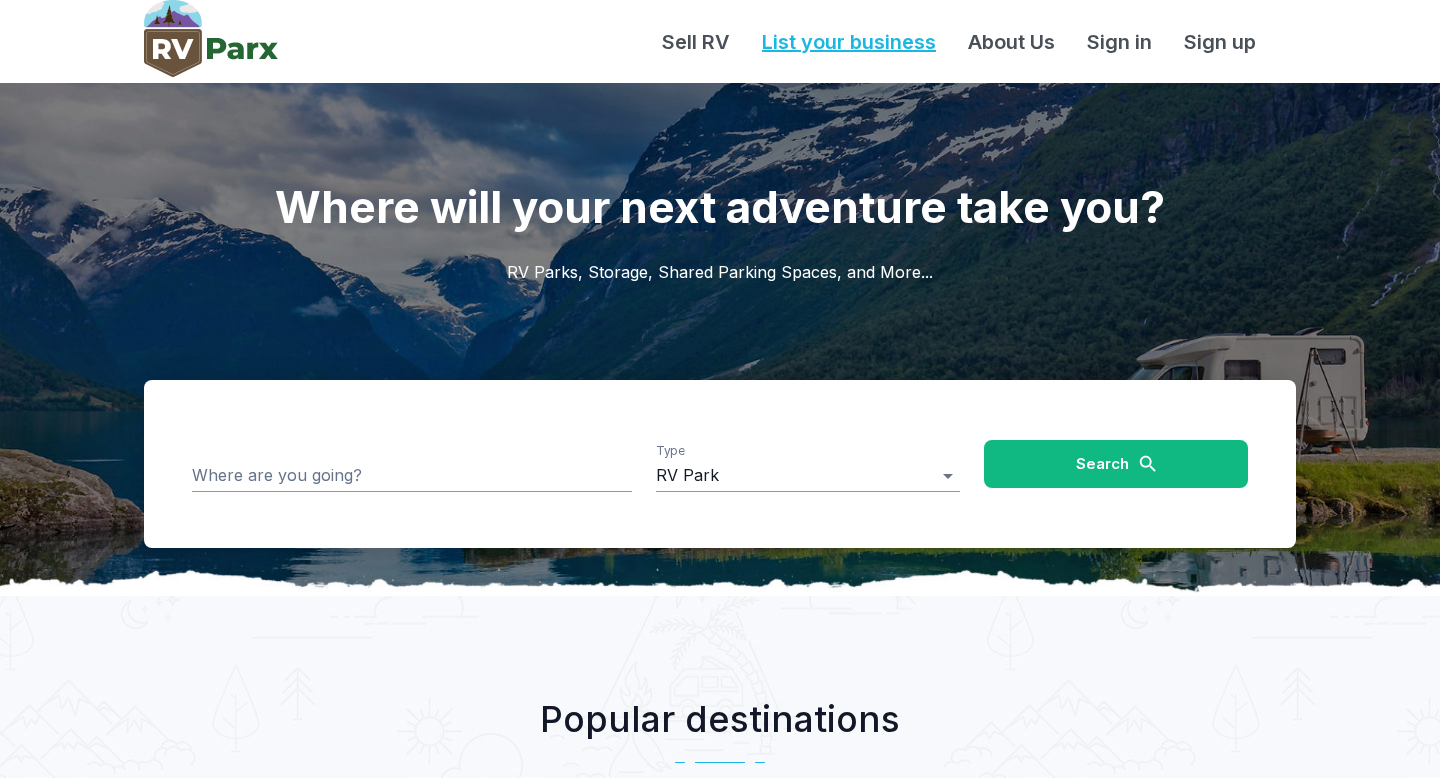 click on "List your business" at bounding box center (849, 42) 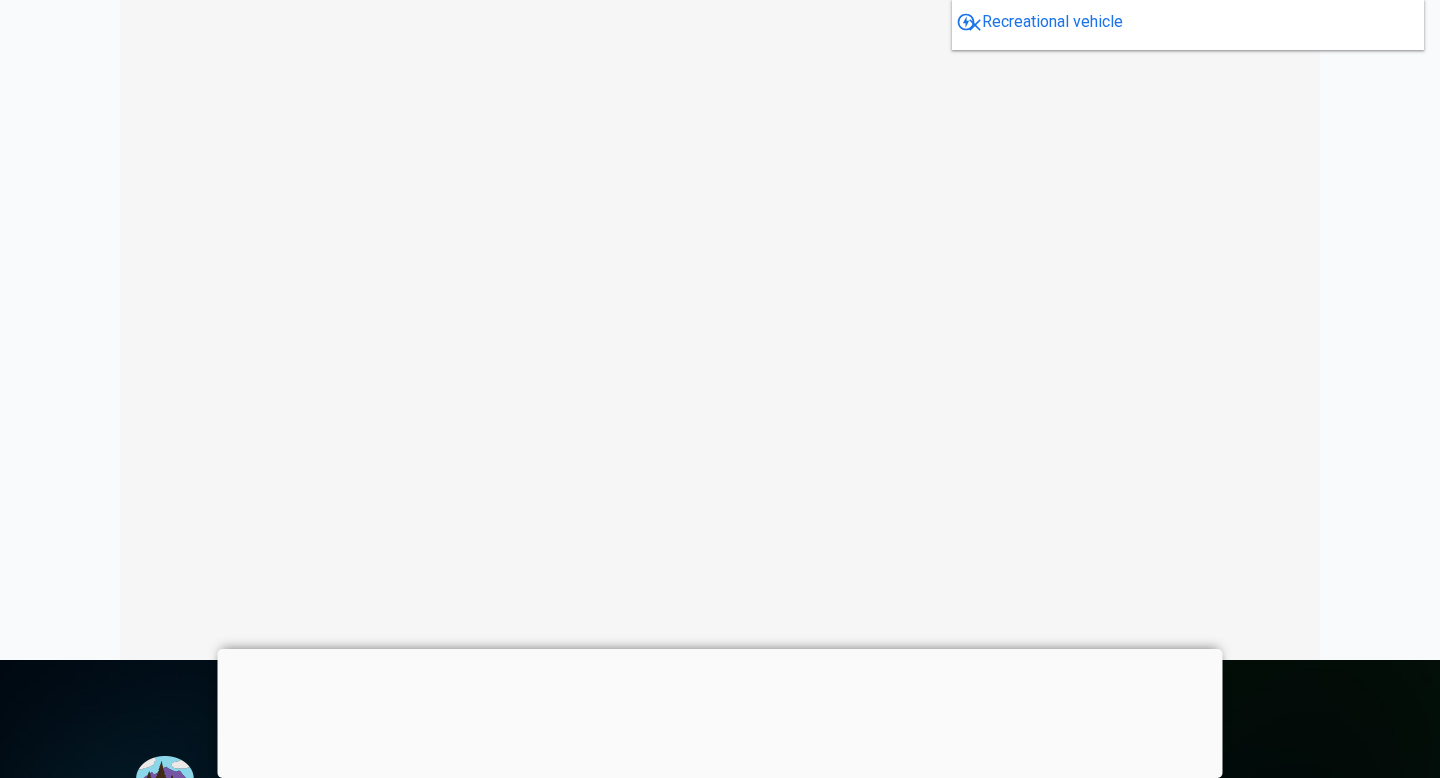 scroll, scrollTop: 0, scrollLeft: 0, axis: both 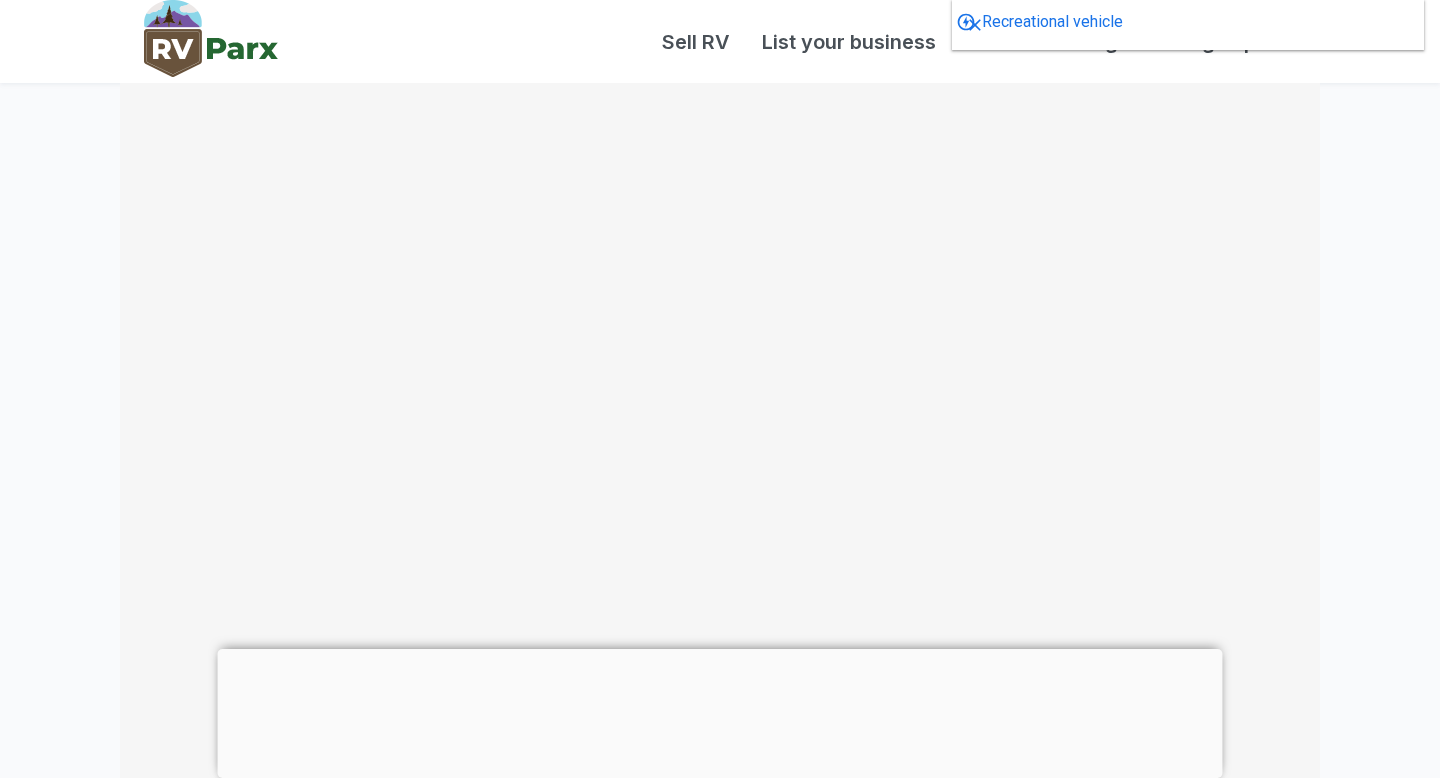 click at bounding box center (211, 38) 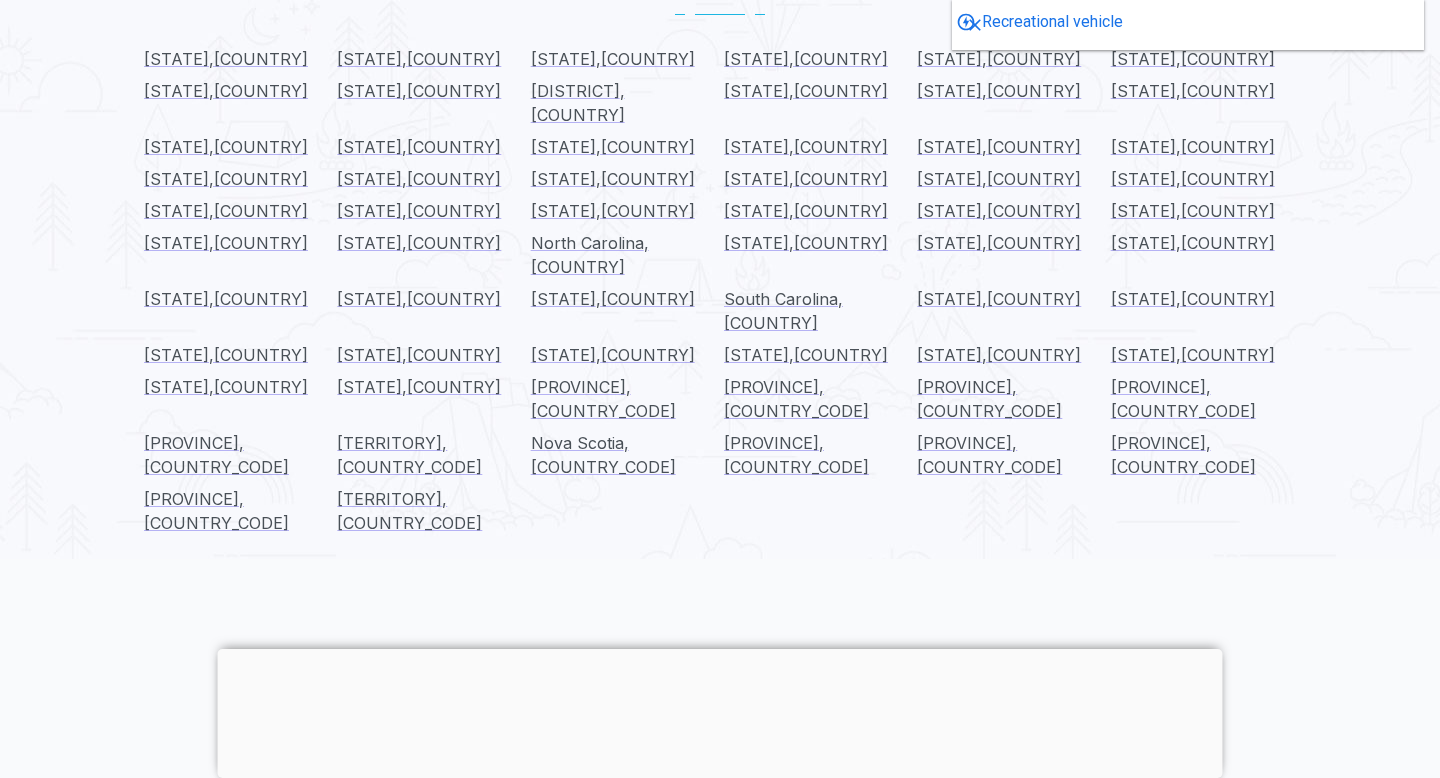 scroll, scrollTop: 2283, scrollLeft: 0, axis: vertical 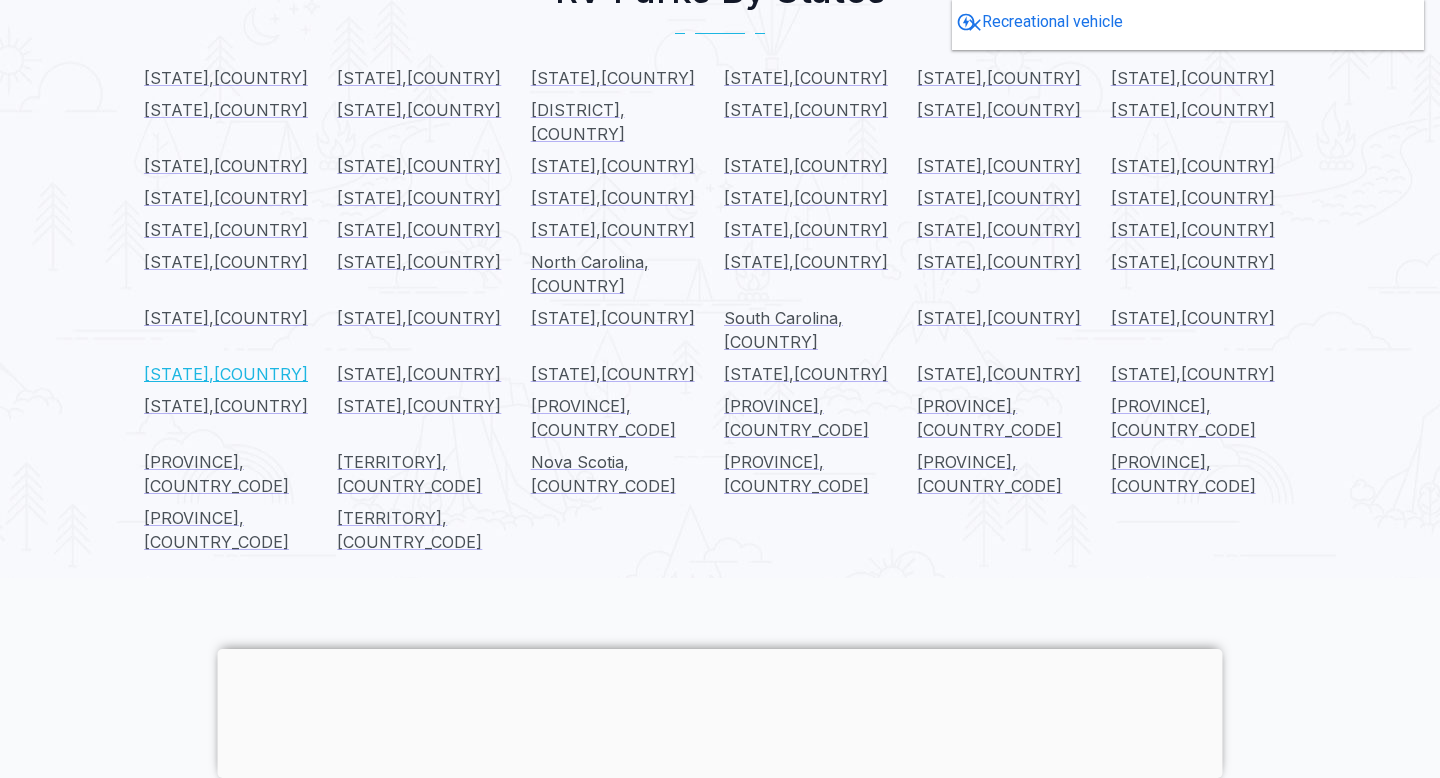 click on "[STATE] , [COUNTRY]" at bounding box center (226, 374) 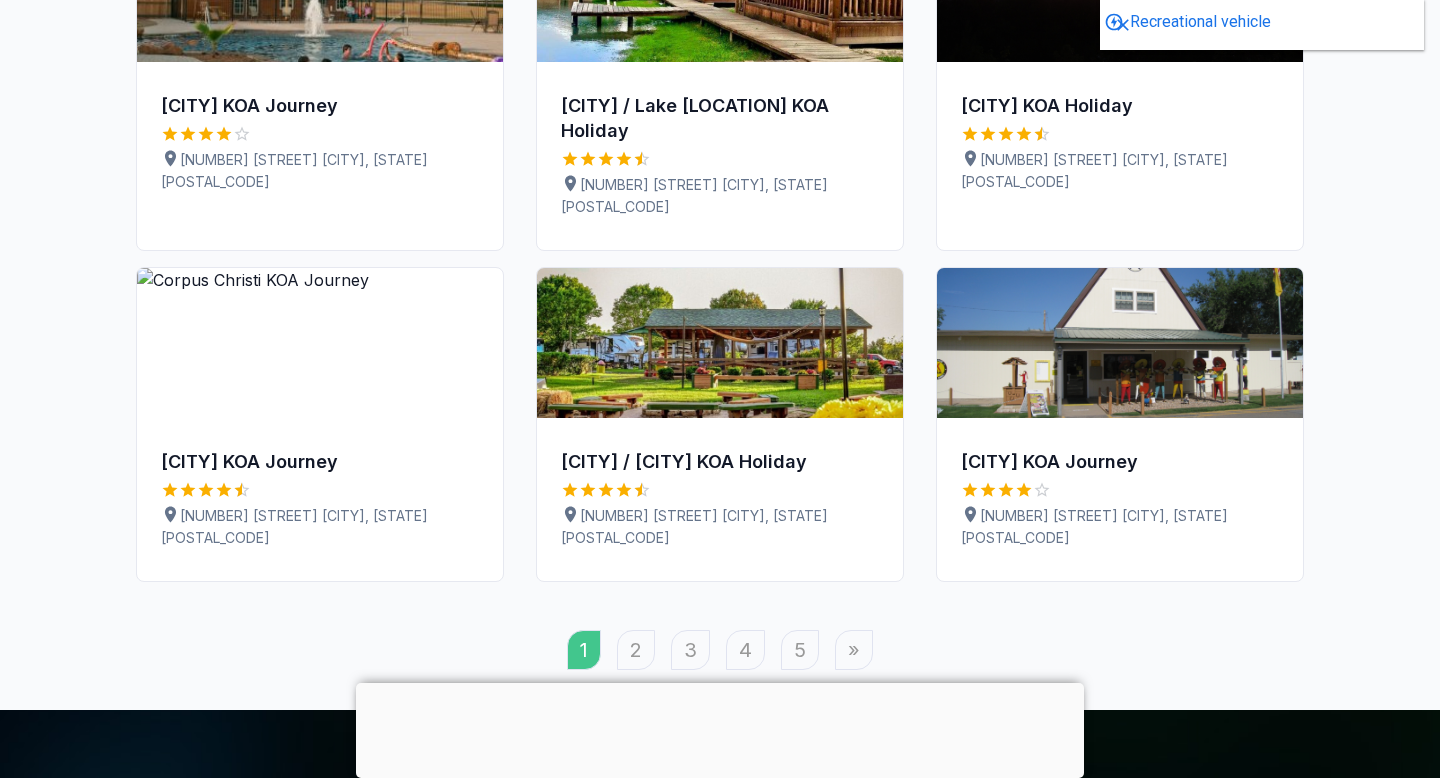 scroll, scrollTop: 0, scrollLeft: 0, axis: both 